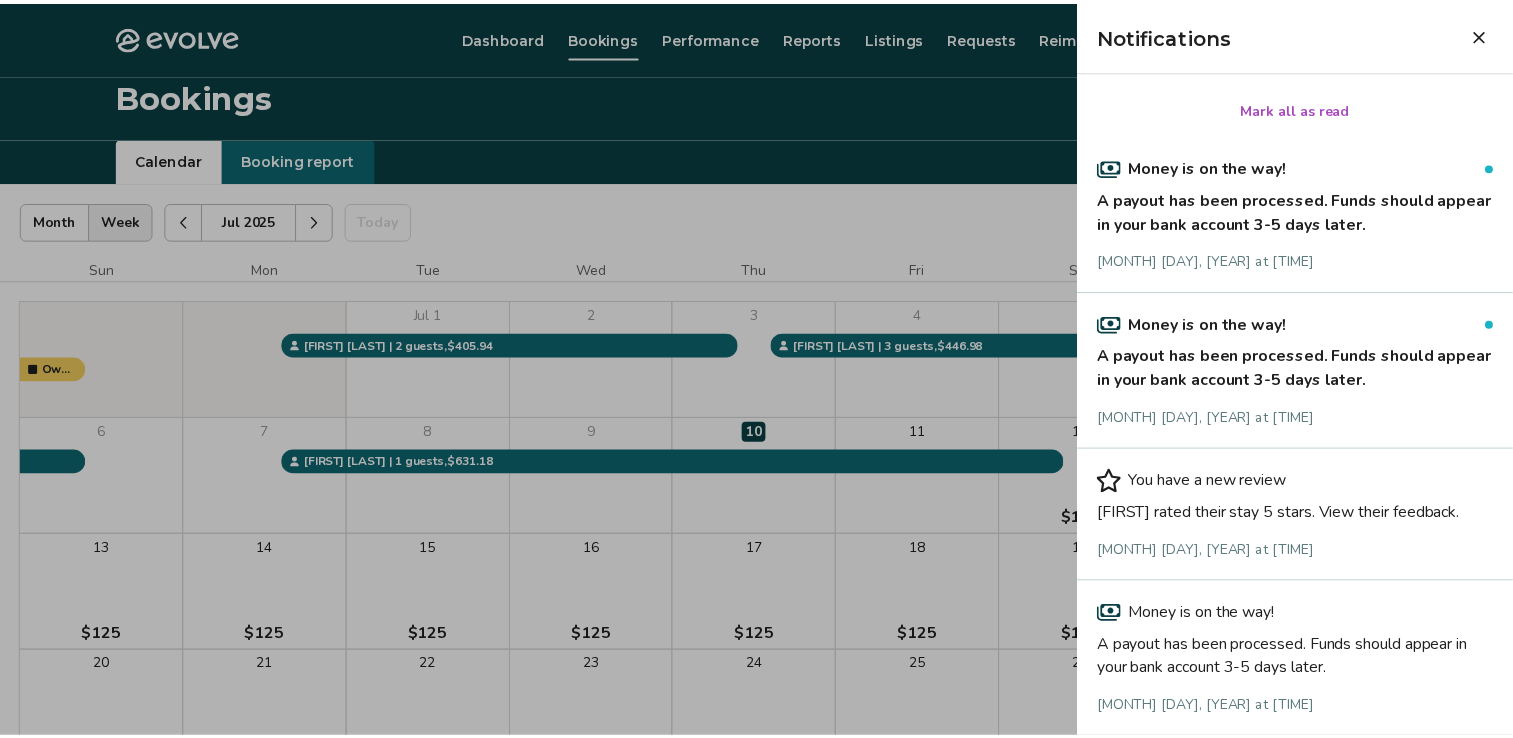 scroll, scrollTop: 0, scrollLeft: 0, axis: both 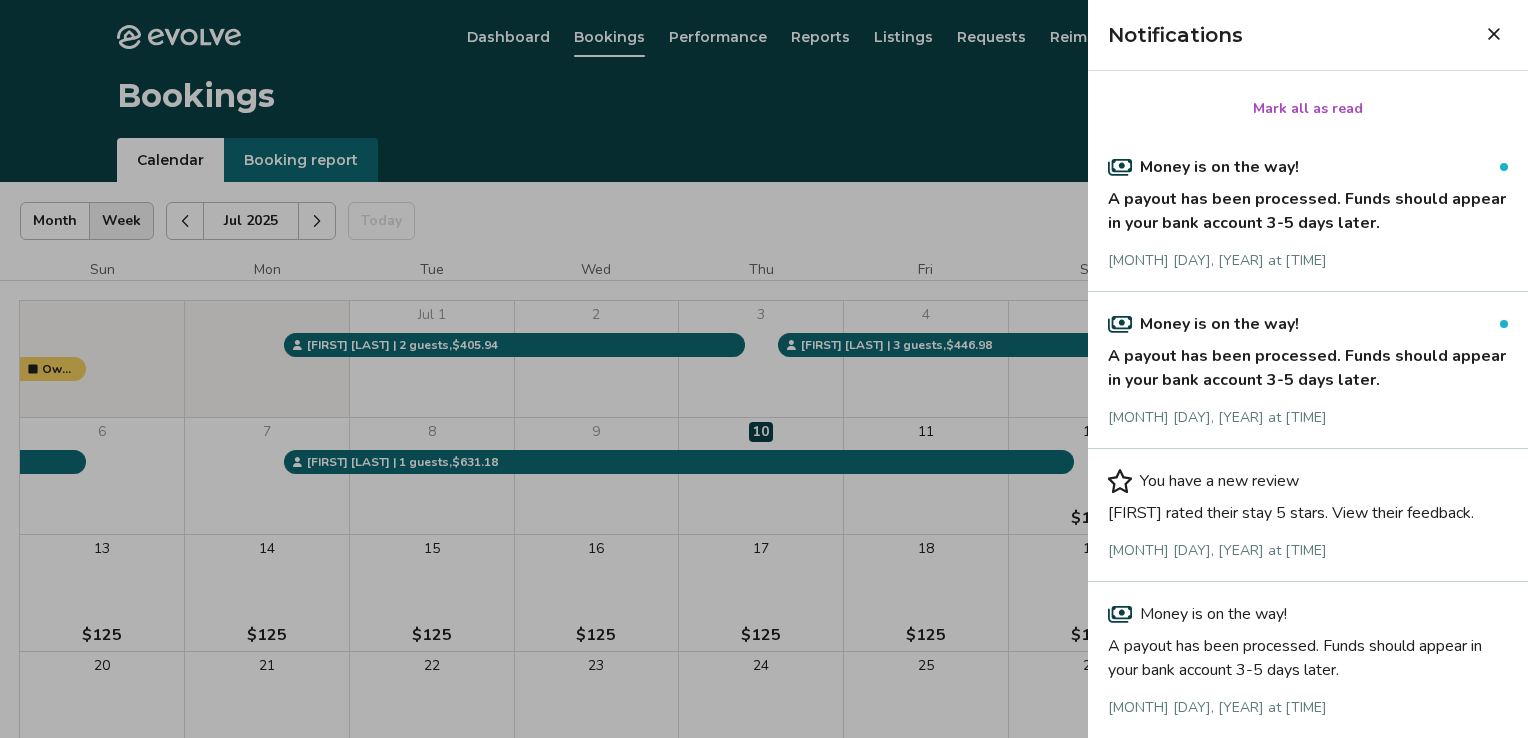 click 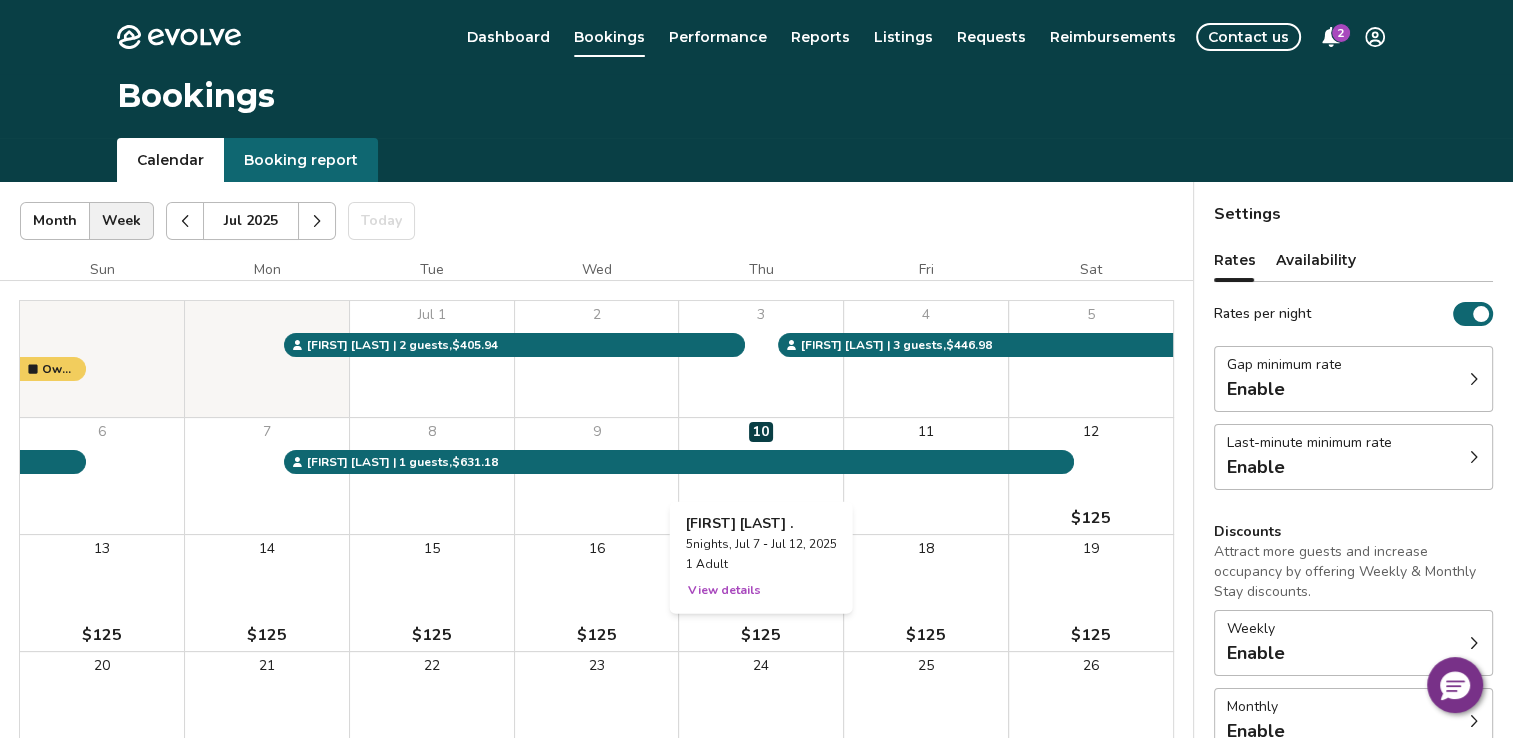 click on "10" at bounding box center [761, 476] 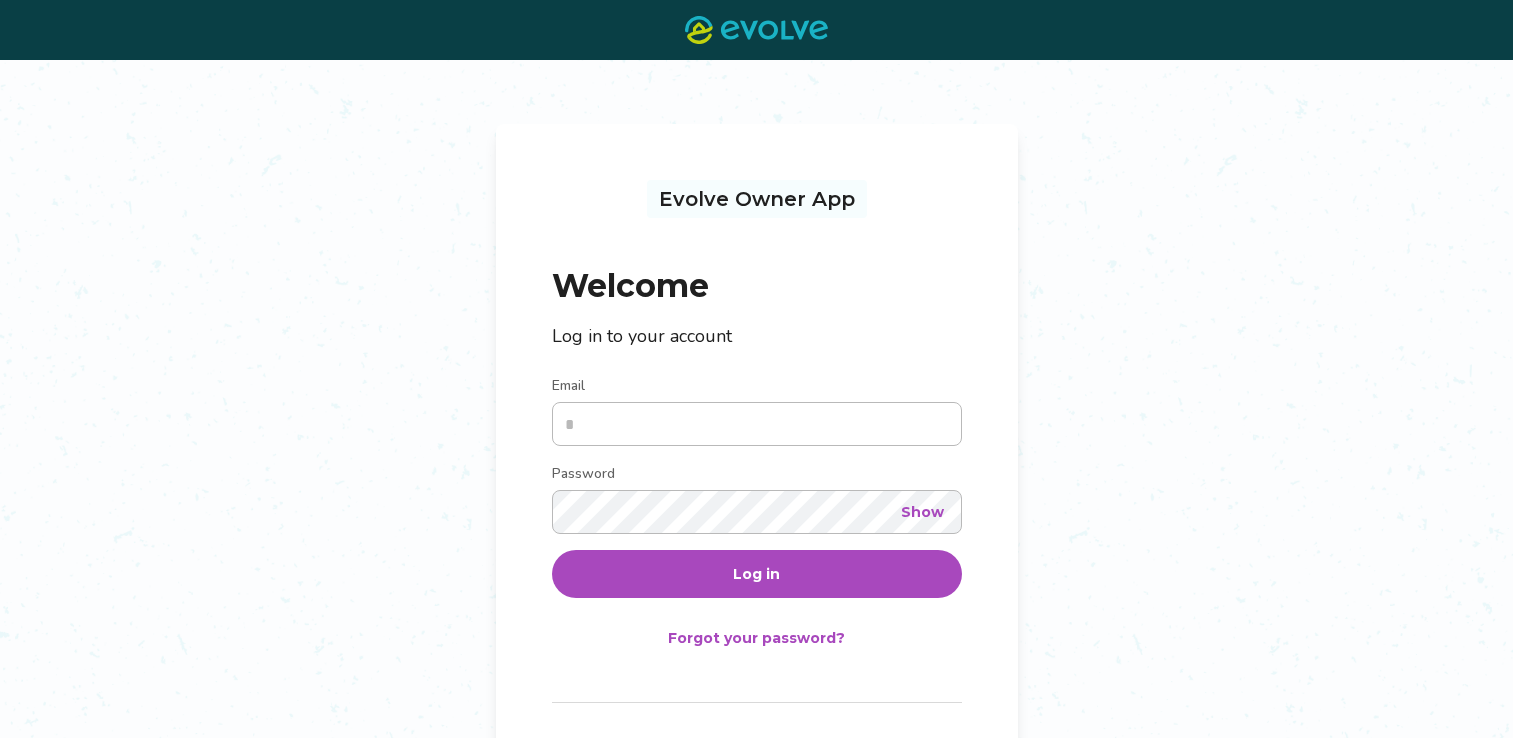 scroll, scrollTop: 0, scrollLeft: 0, axis: both 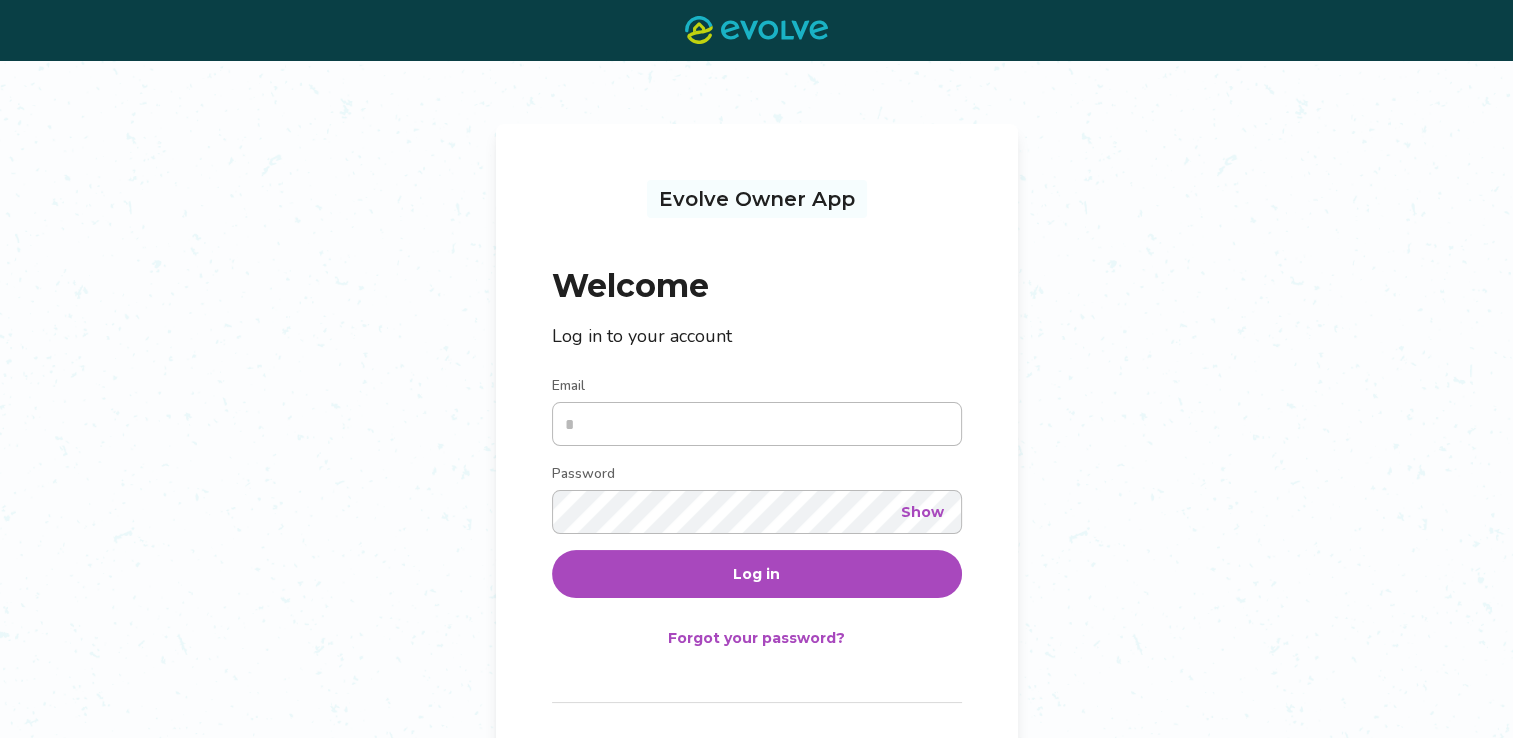 type on "**********" 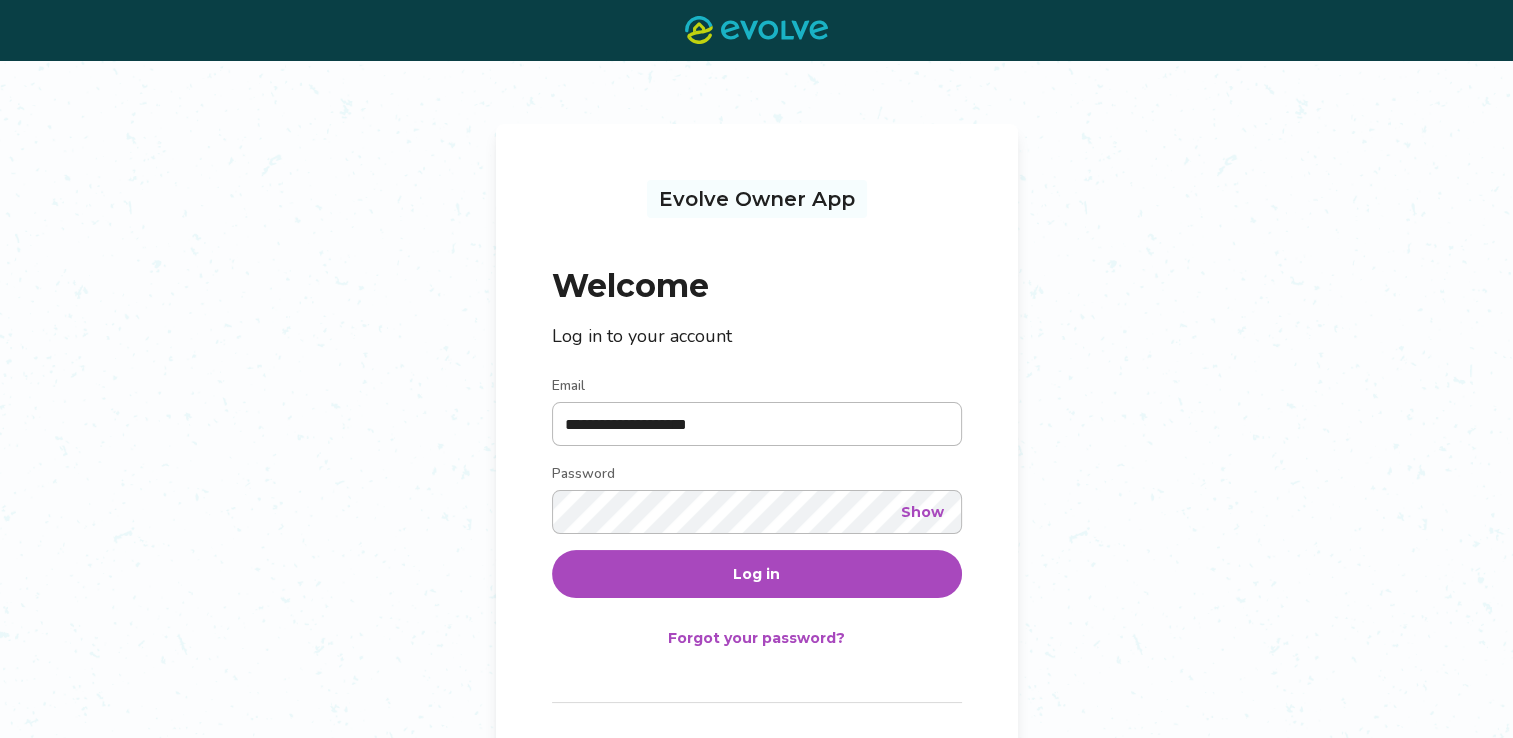 click on "Log in" at bounding box center (757, 574) 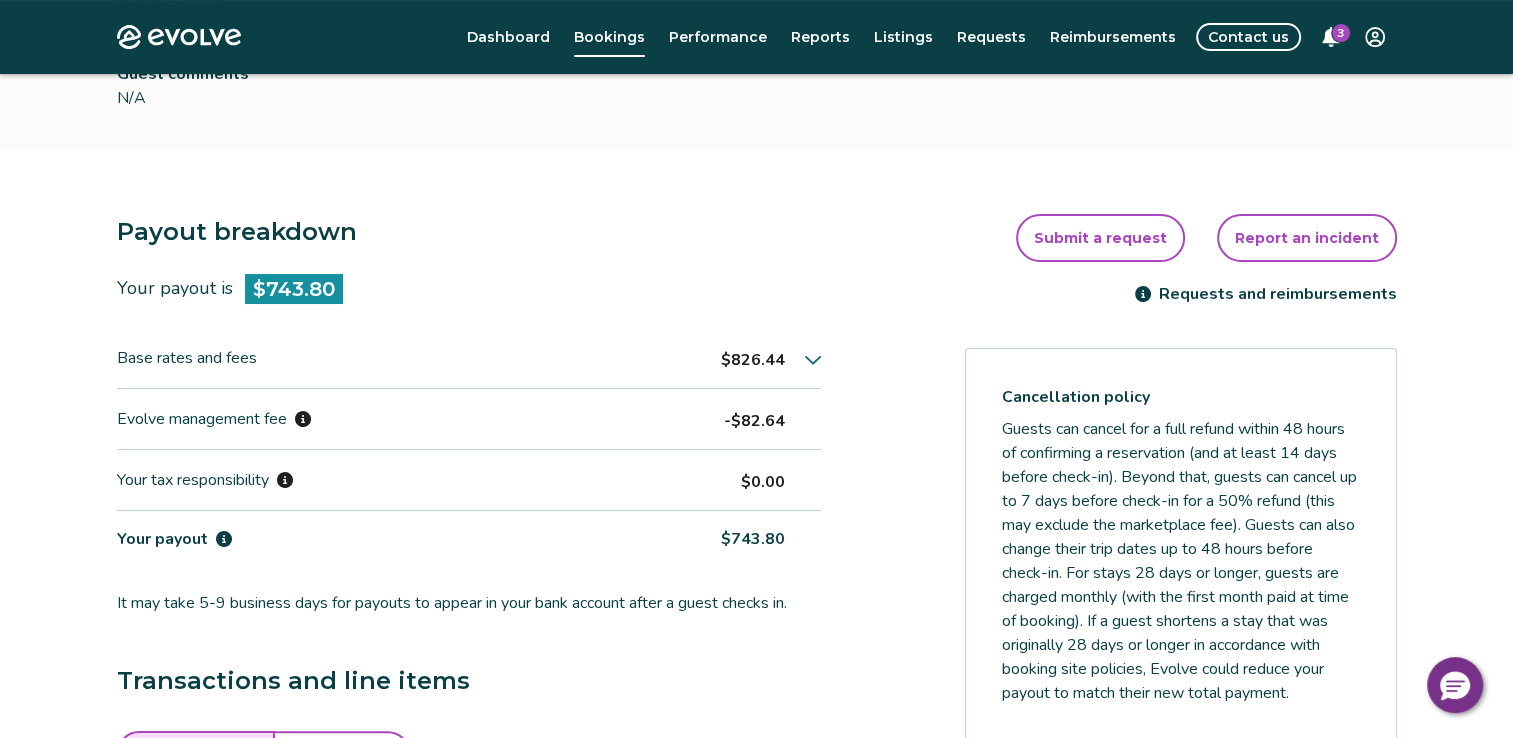 scroll, scrollTop: 412, scrollLeft: 0, axis: vertical 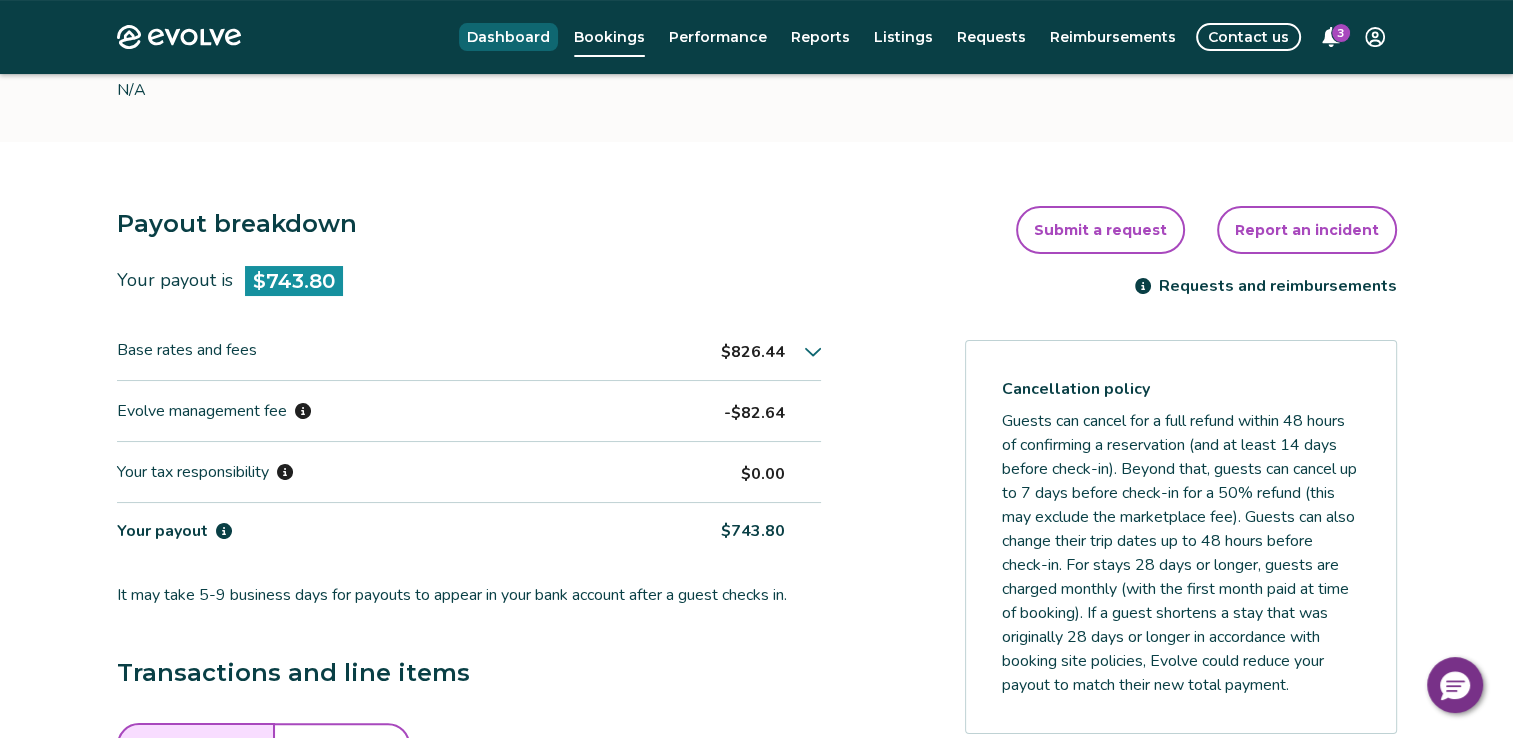 click on "Dashboard" at bounding box center [508, 37] 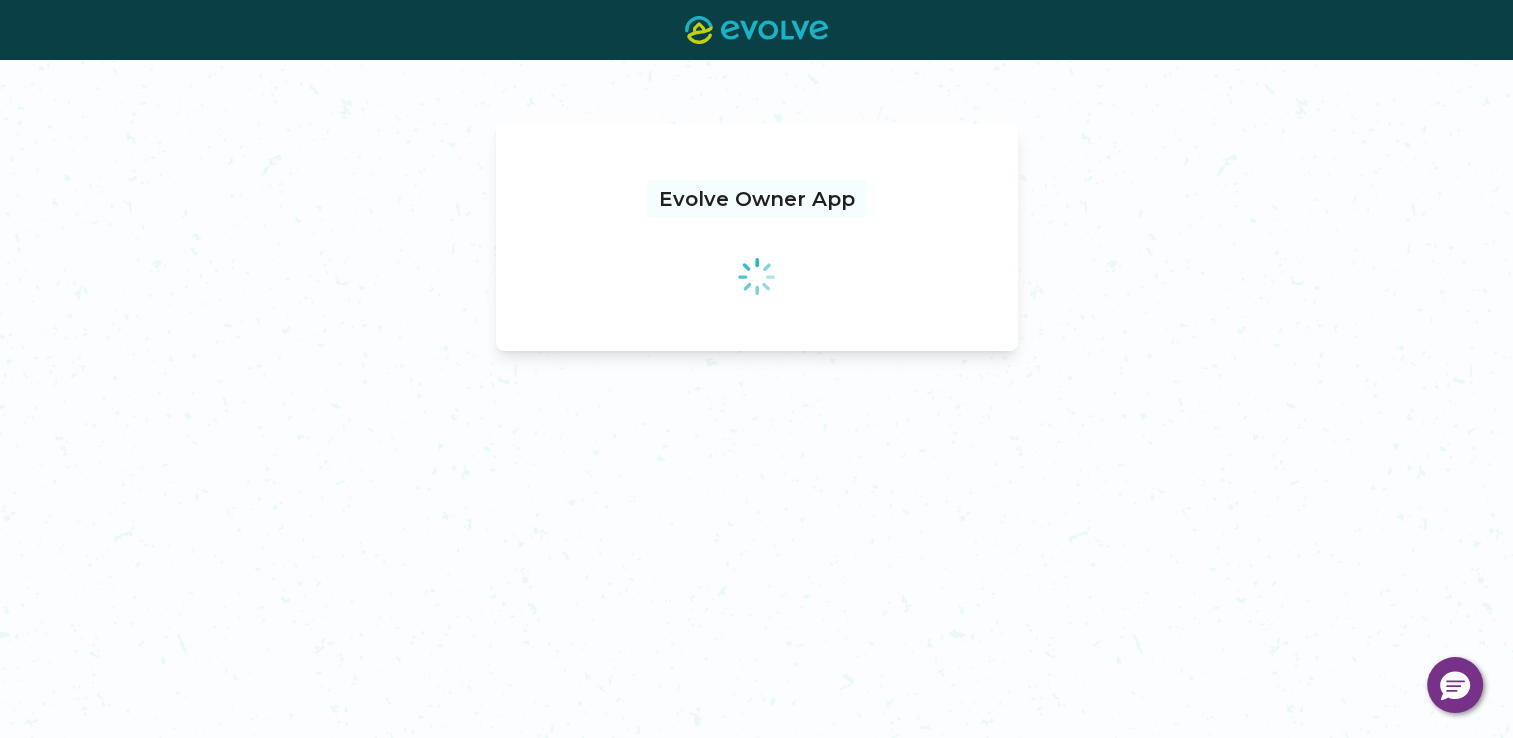 scroll, scrollTop: 0, scrollLeft: 0, axis: both 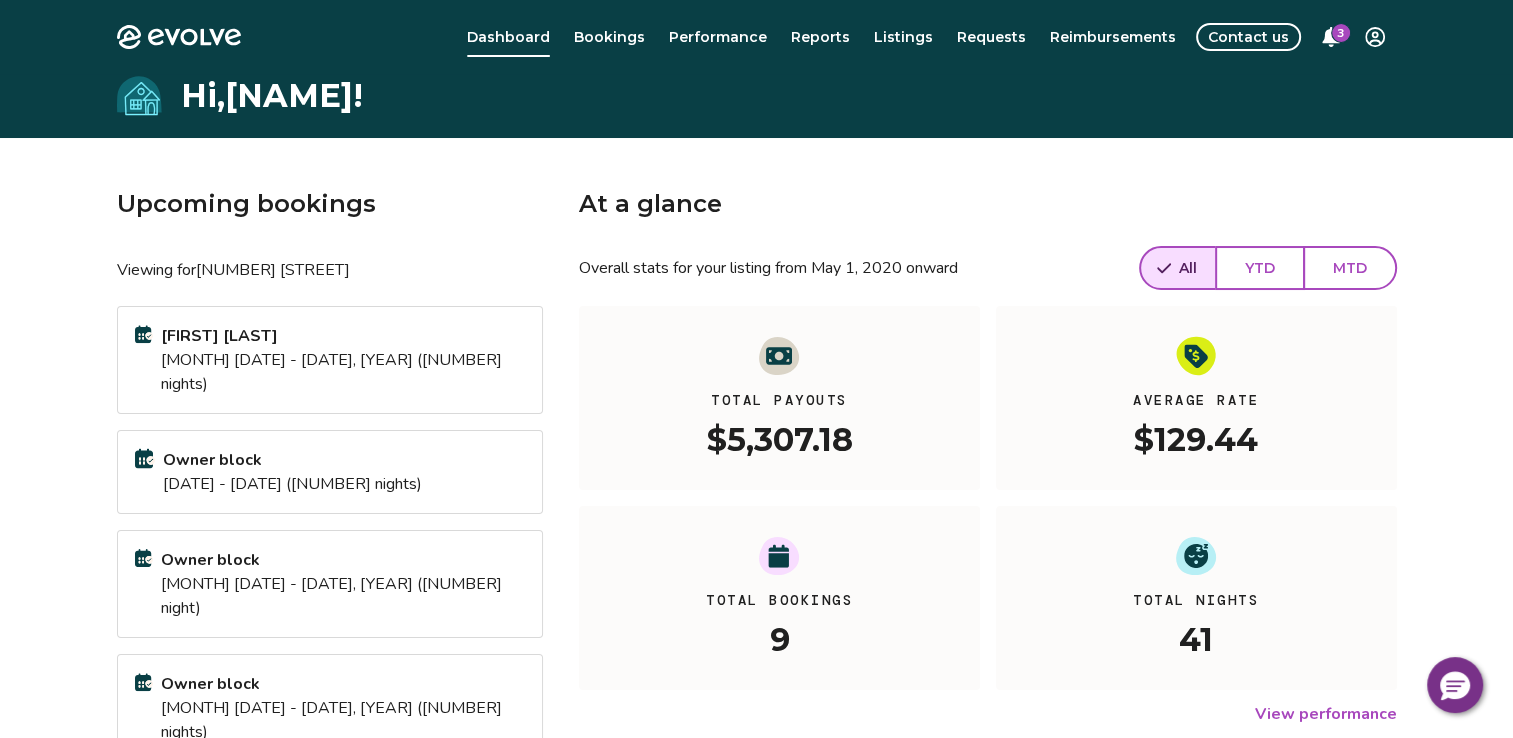 click on "3" at bounding box center (1341, 33) 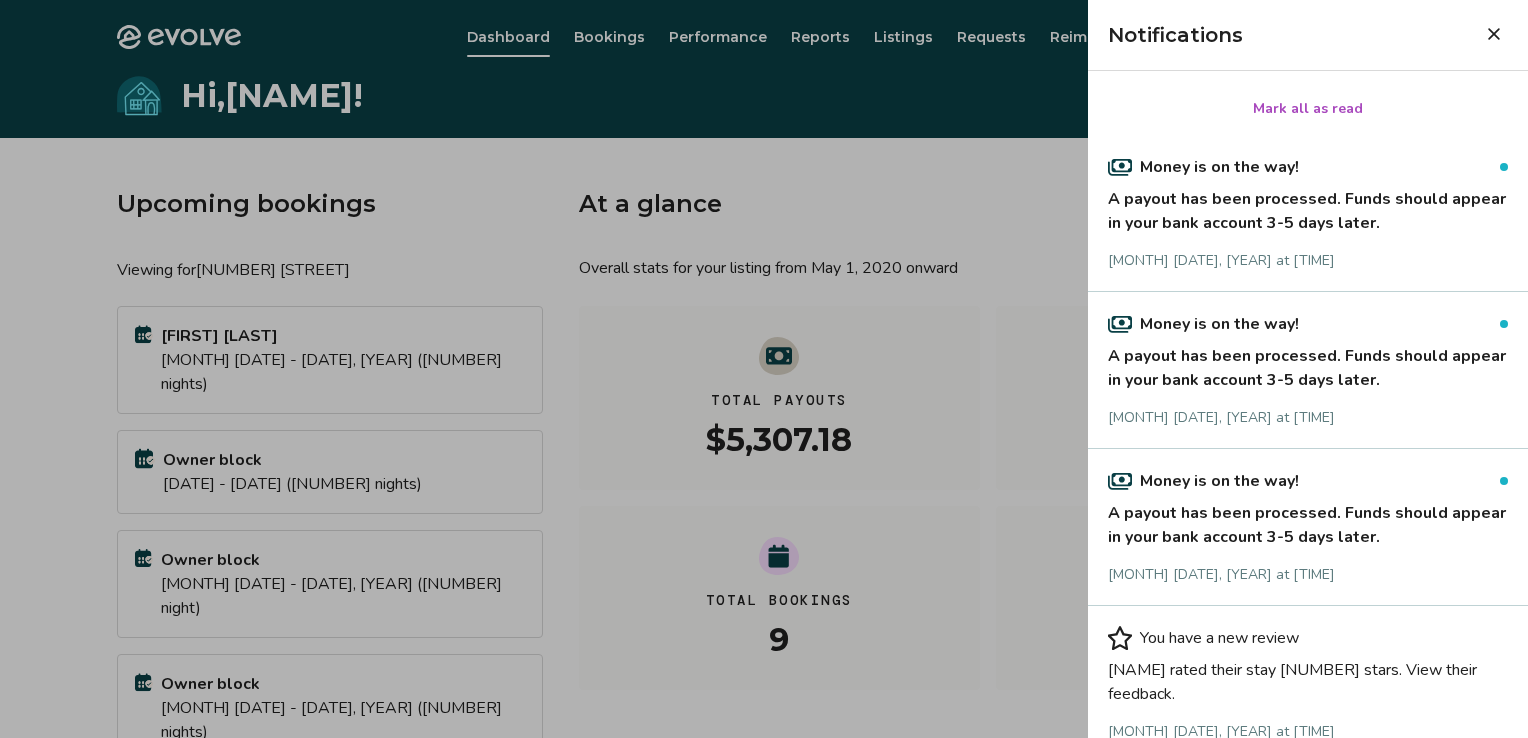 click on "A payout has been processed. Funds should appear in your bank account 3-5 days later." at bounding box center [1308, 521] 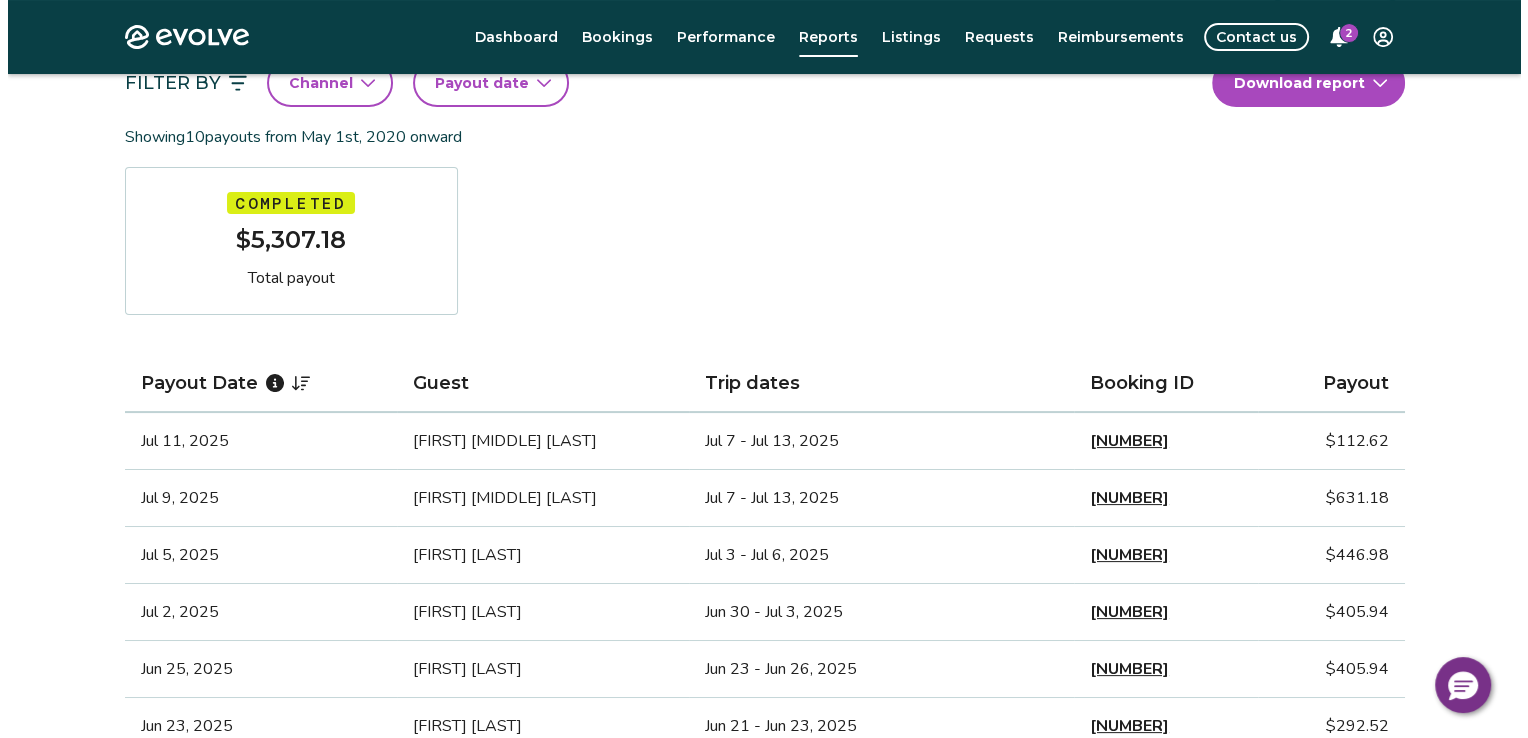 scroll, scrollTop: 320, scrollLeft: 0, axis: vertical 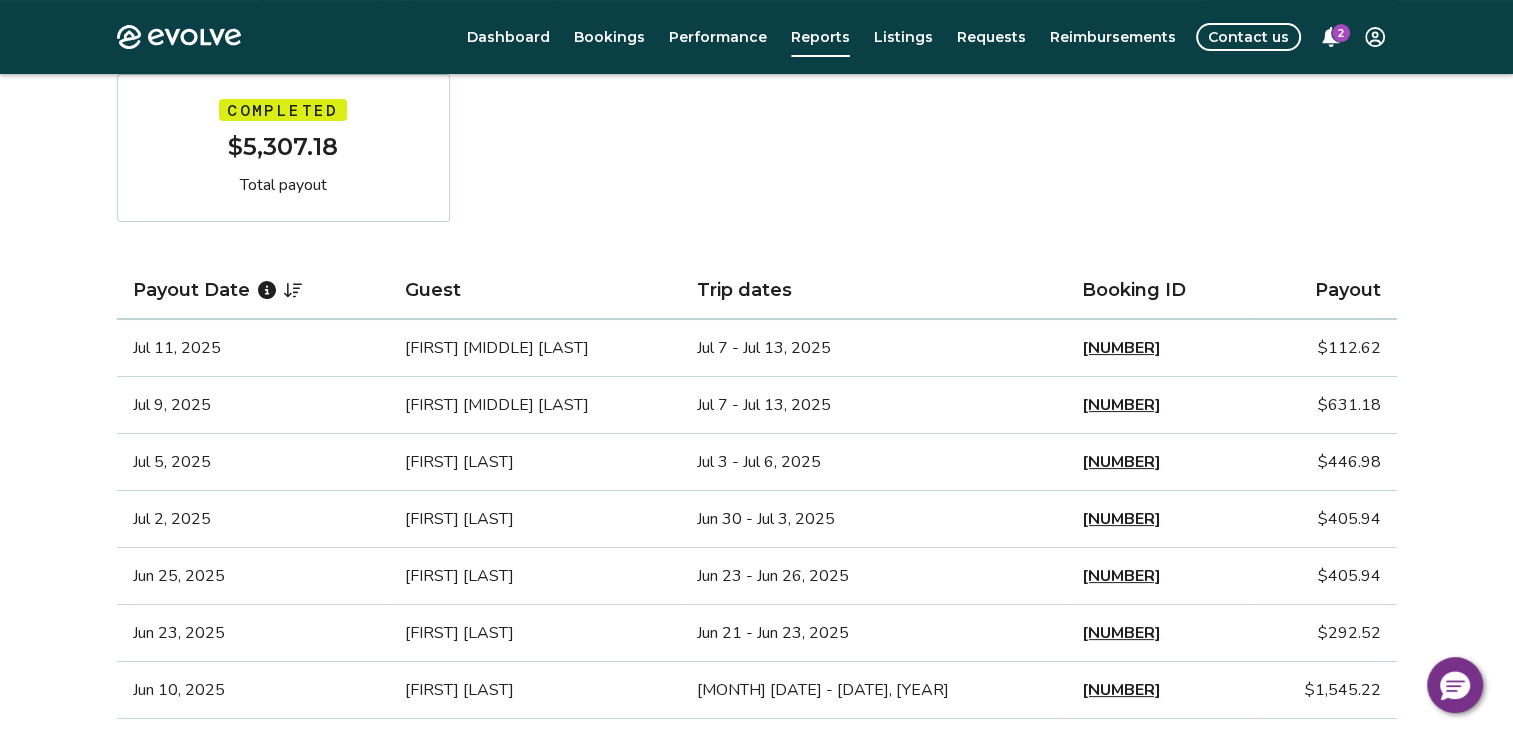 click on "2" at bounding box center (1341, 33) 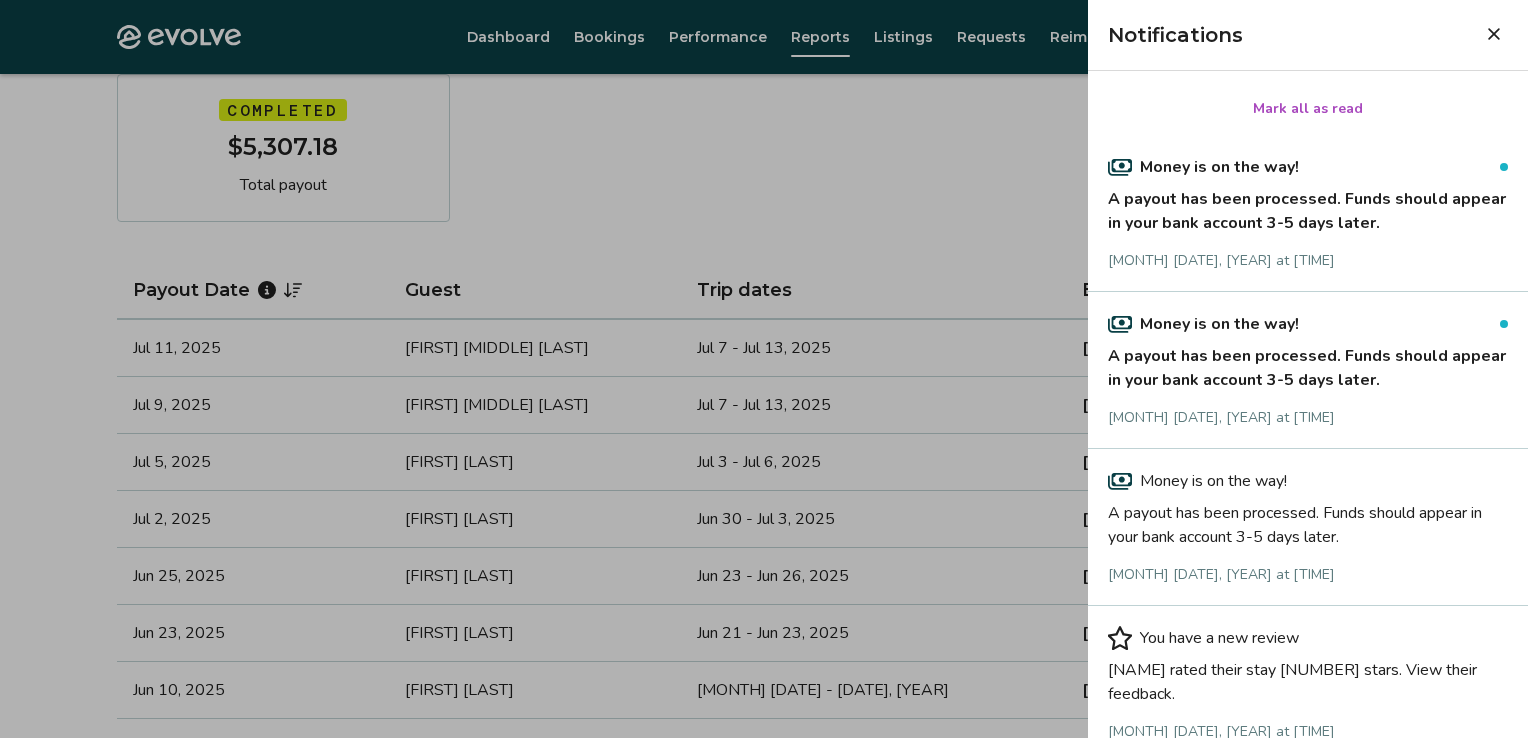 click on "A payout has been processed. Funds should appear in your bank account 3-5 days later." at bounding box center (1308, 364) 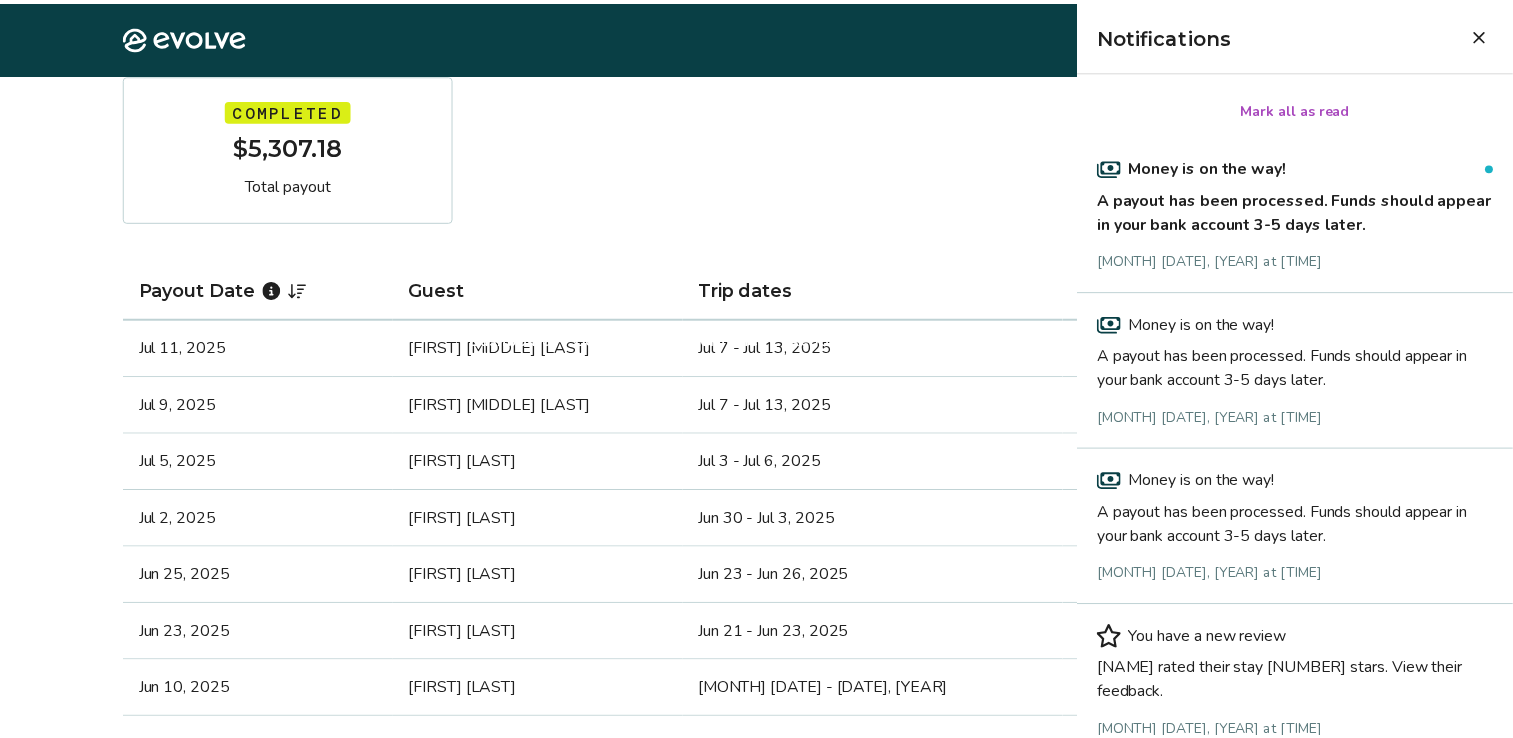 scroll, scrollTop: 0, scrollLeft: 0, axis: both 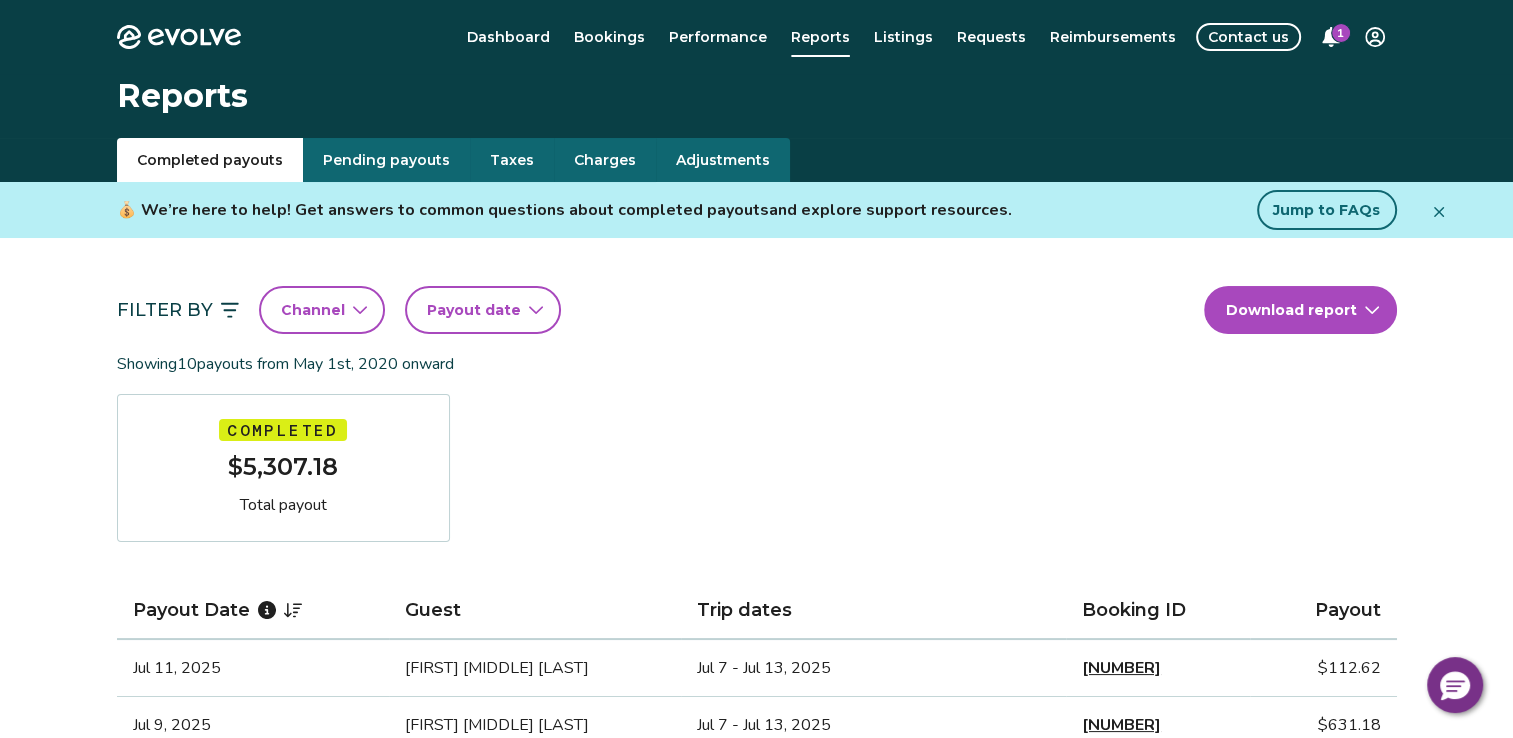 click on "1" at bounding box center [1341, 33] 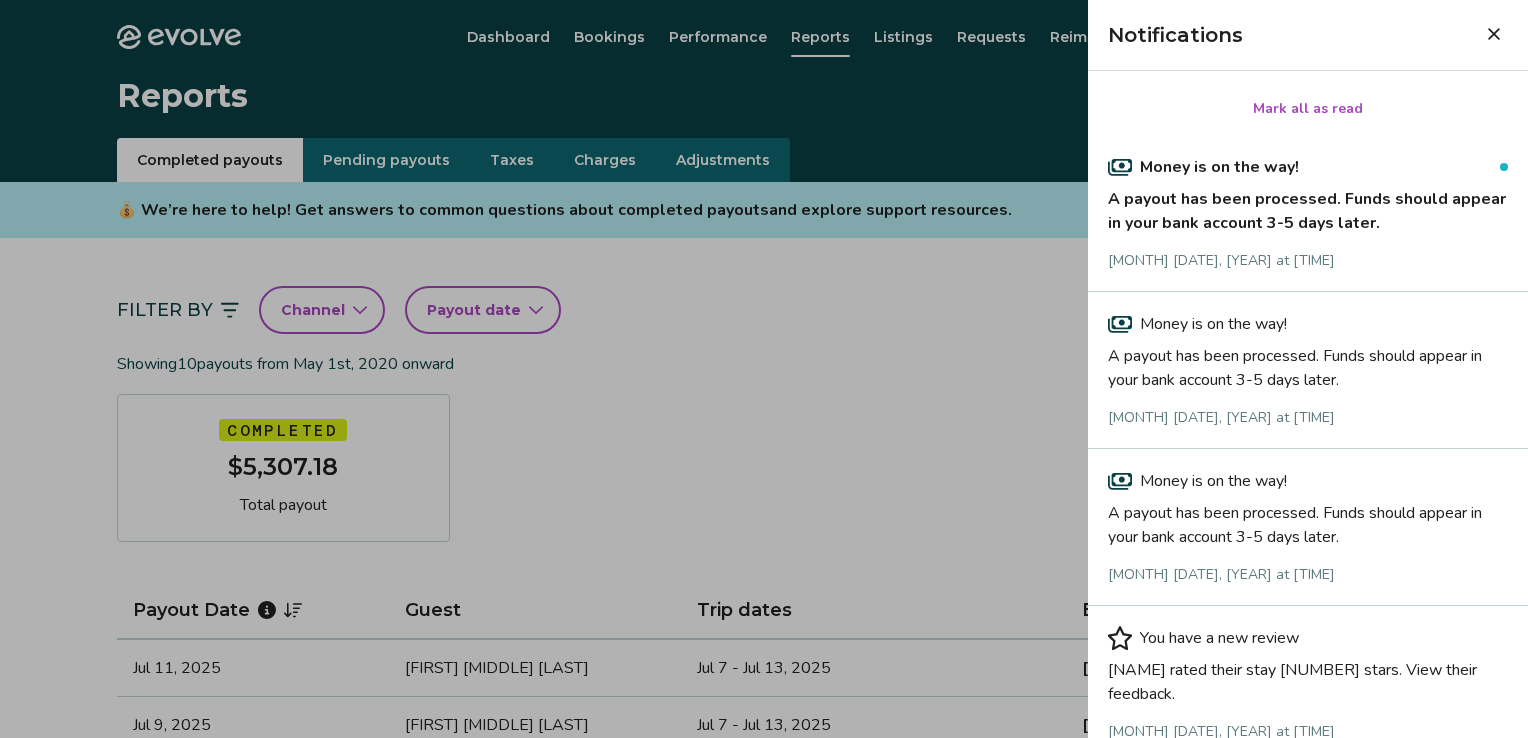 click on "A payout has been processed. Funds should appear in your bank account 3-5 days later." at bounding box center (1308, 207) 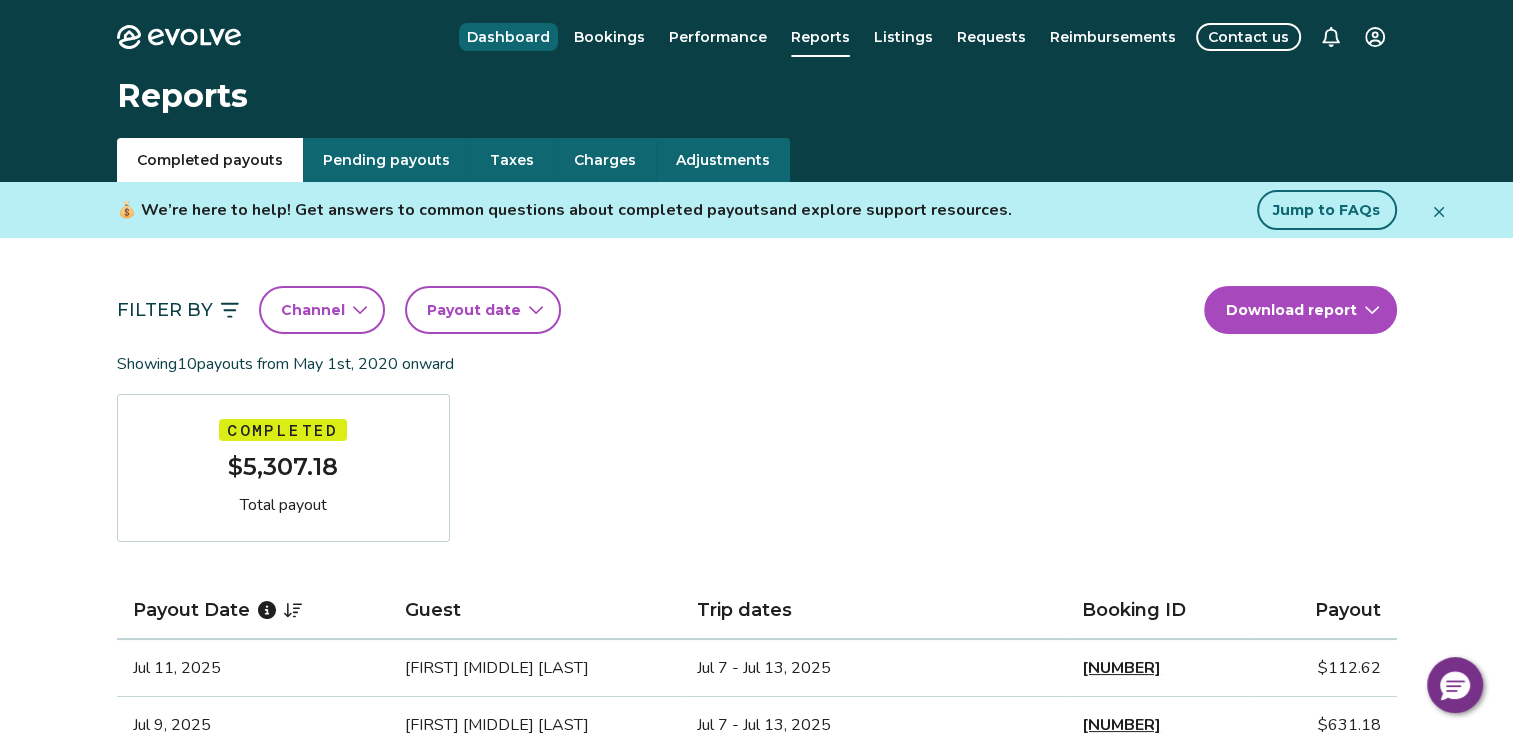 click on "Dashboard" at bounding box center (508, 37) 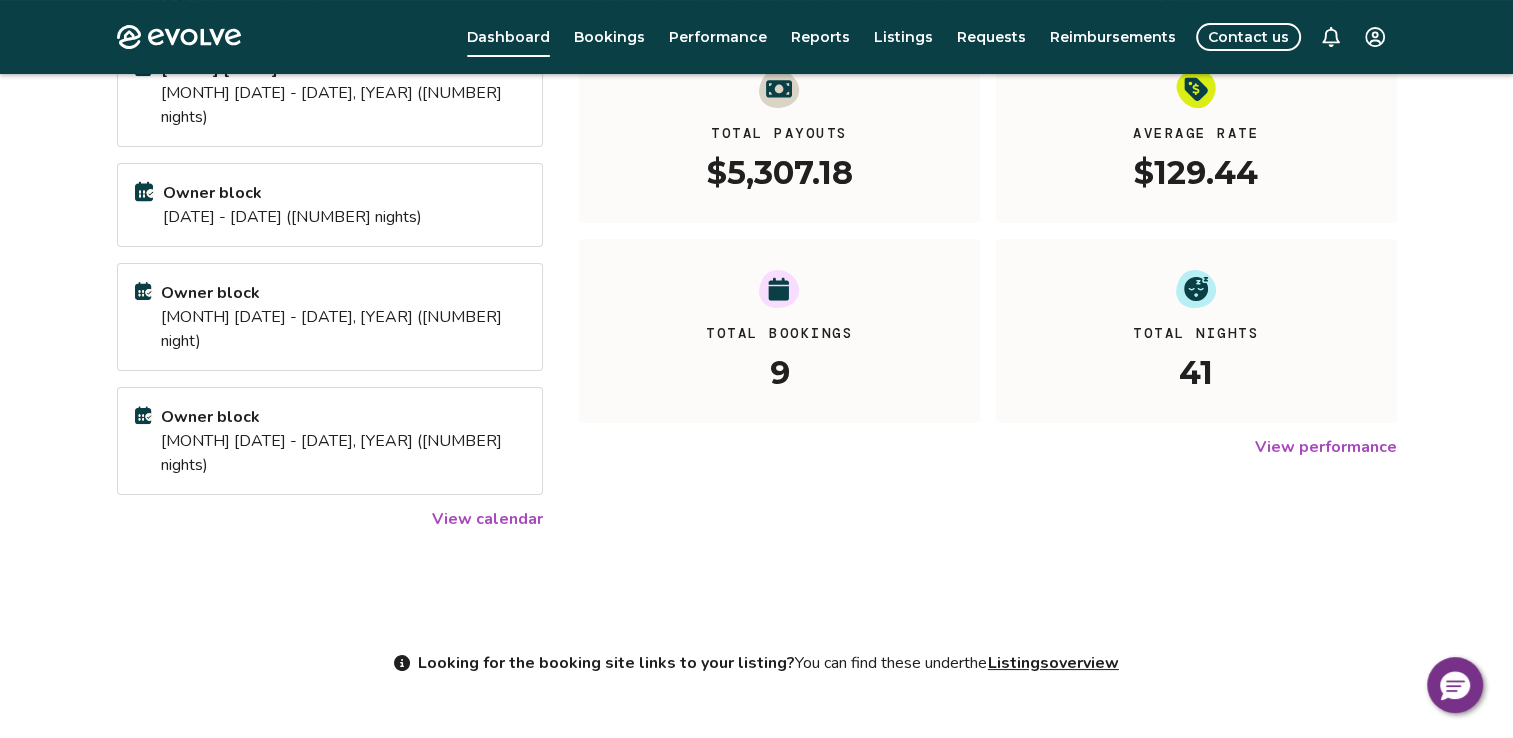 scroll, scrollTop: 296, scrollLeft: 0, axis: vertical 